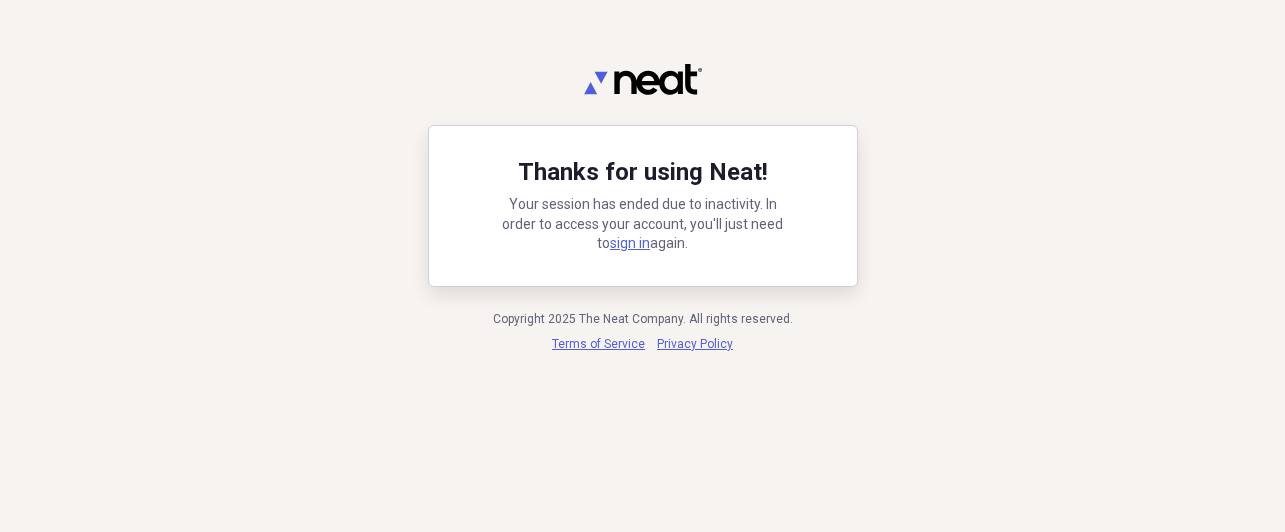 scroll, scrollTop: 0, scrollLeft: 0, axis: both 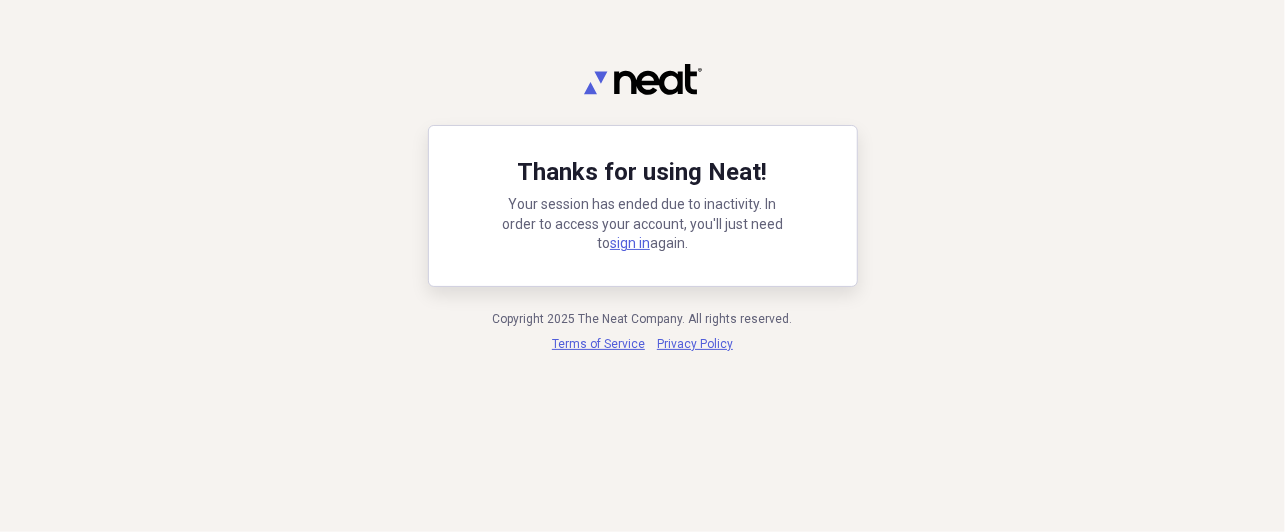click on "Your session has ended due to inactivity. In order to access your account, you'll just need to  sign in  again." at bounding box center [643, 224] 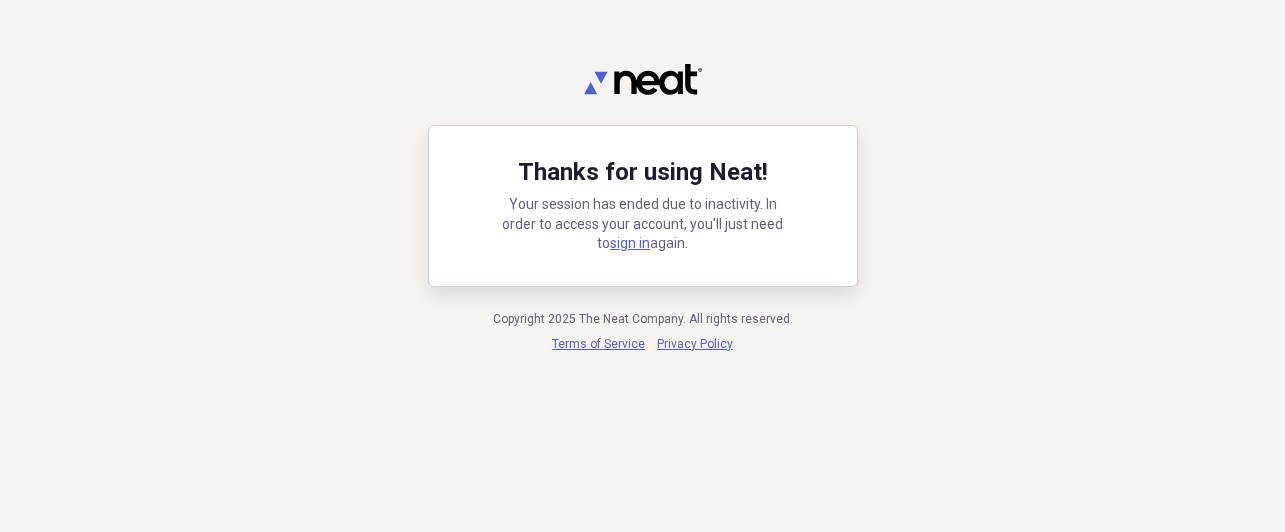 scroll, scrollTop: 0, scrollLeft: 0, axis: both 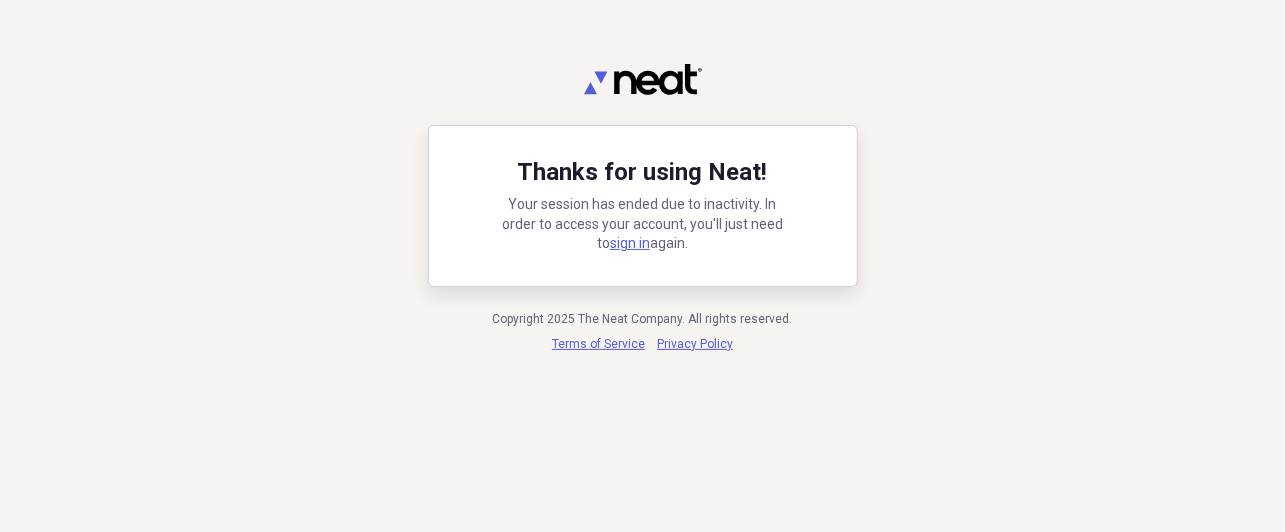click on "Thanks for using Neat! Your session has ended due to inactivity. In order to access your account, you'll just need to  sign in  again." at bounding box center (643, 206) 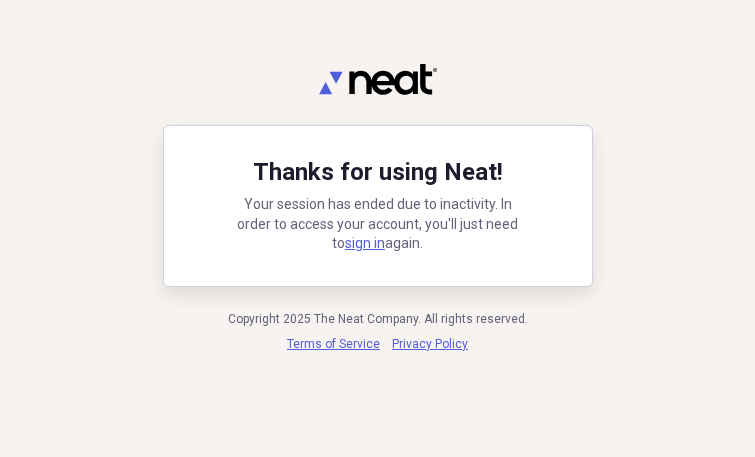 scroll, scrollTop: 0, scrollLeft: 0, axis: both 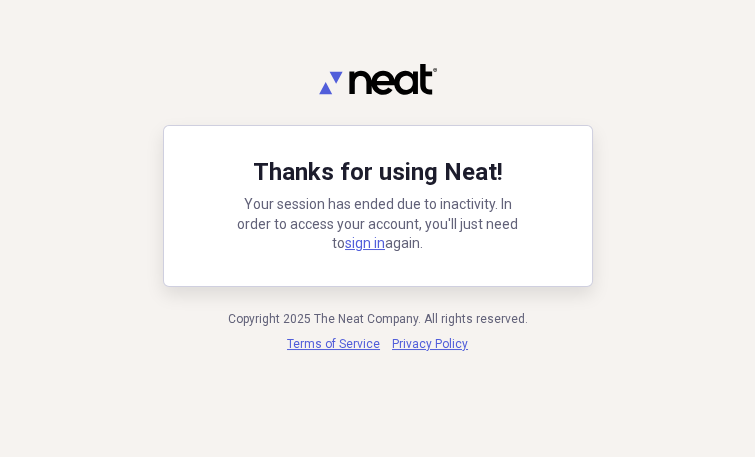 click on "Thanks for using Neat! Your session has ended due to inactivity. In order to access your account, you'll just need to  sign in  again." at bounding box center [378, 206] 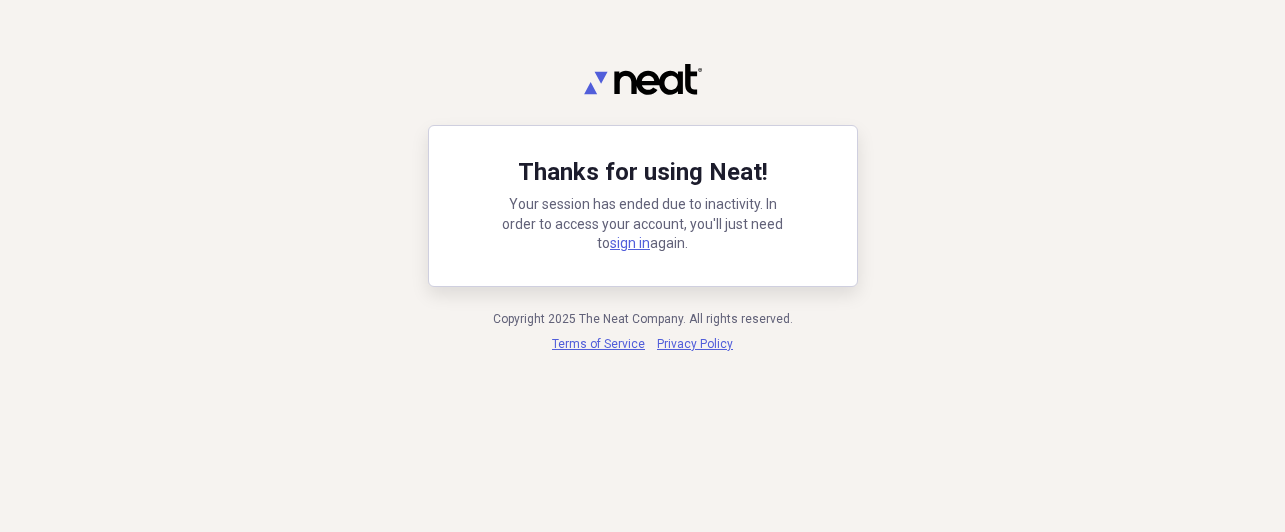 scroll, scrollTop: 0, scrollLeft: 0, axis: both 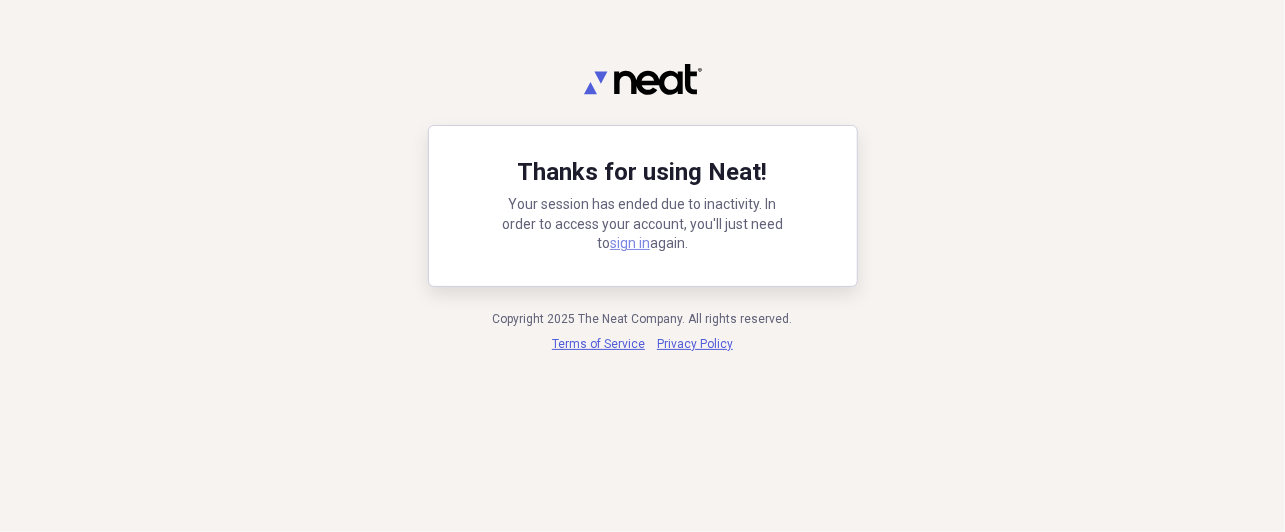 click on "sign in" at bounding box center [630, 243] 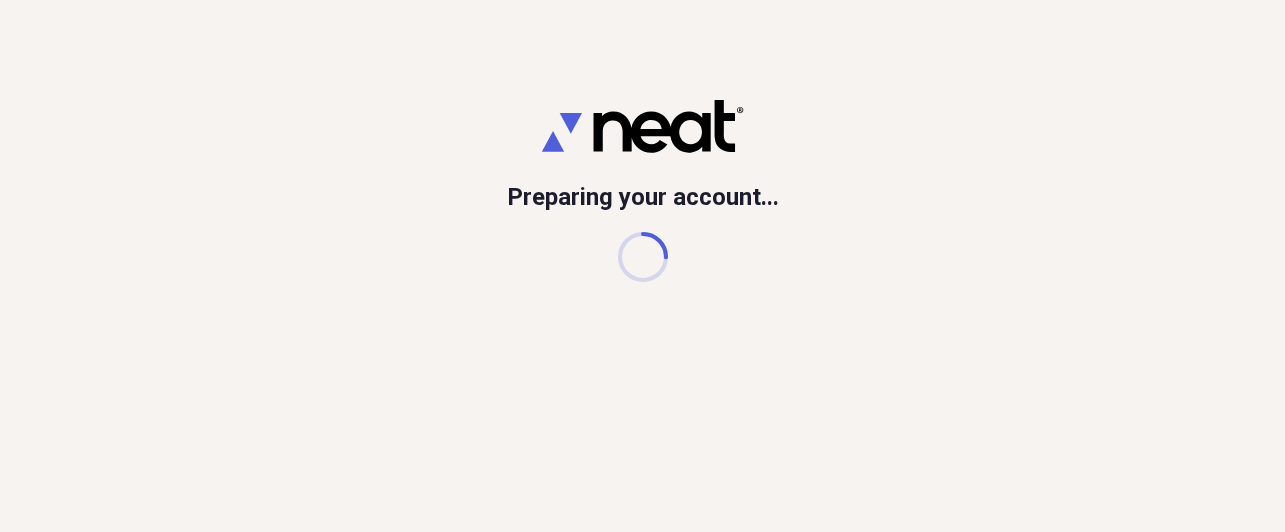 scroll, scrollTop: 0, scrollLeft: 0, axis: both 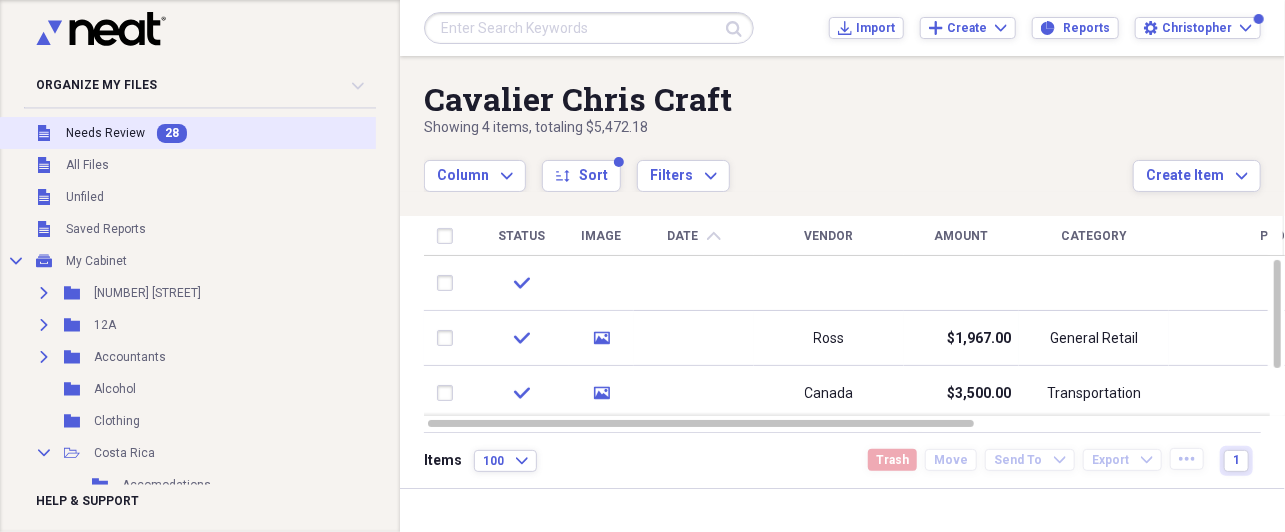 click on "Unfiled Needs Review 28" at bounding box center [243, 133] 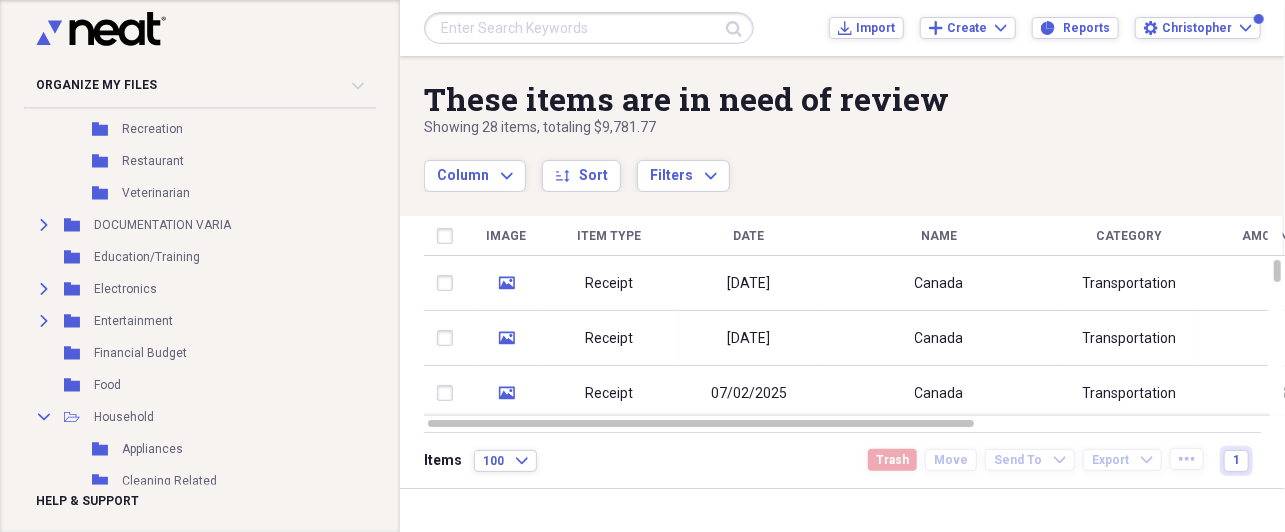 scroll, scrollTop: 533, scrollLeft: 0, axis: vertical 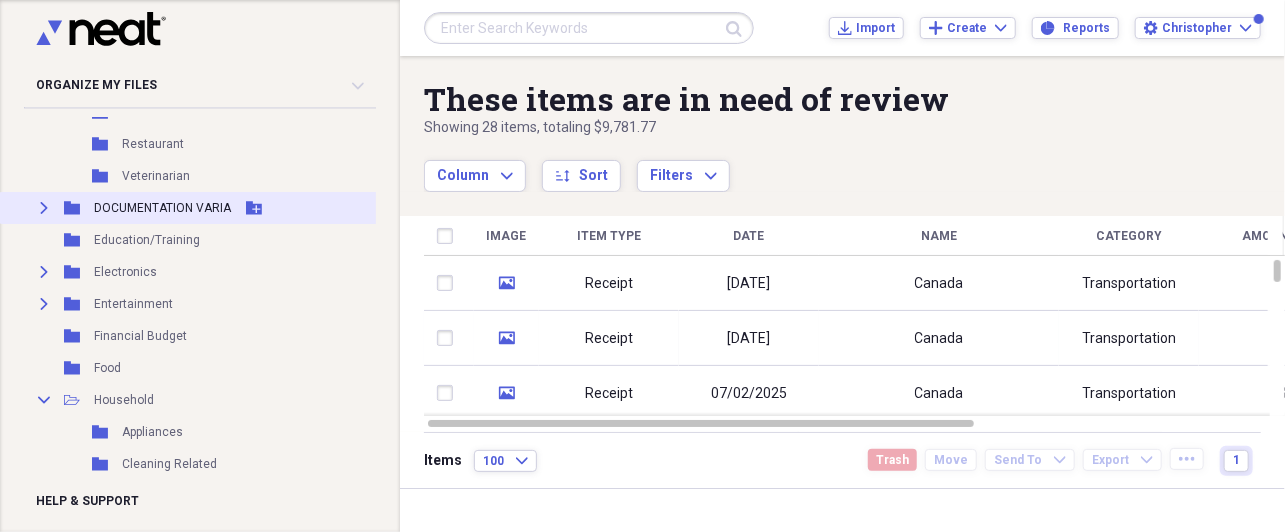 click on "Expand" at bounding box center [44, 208] 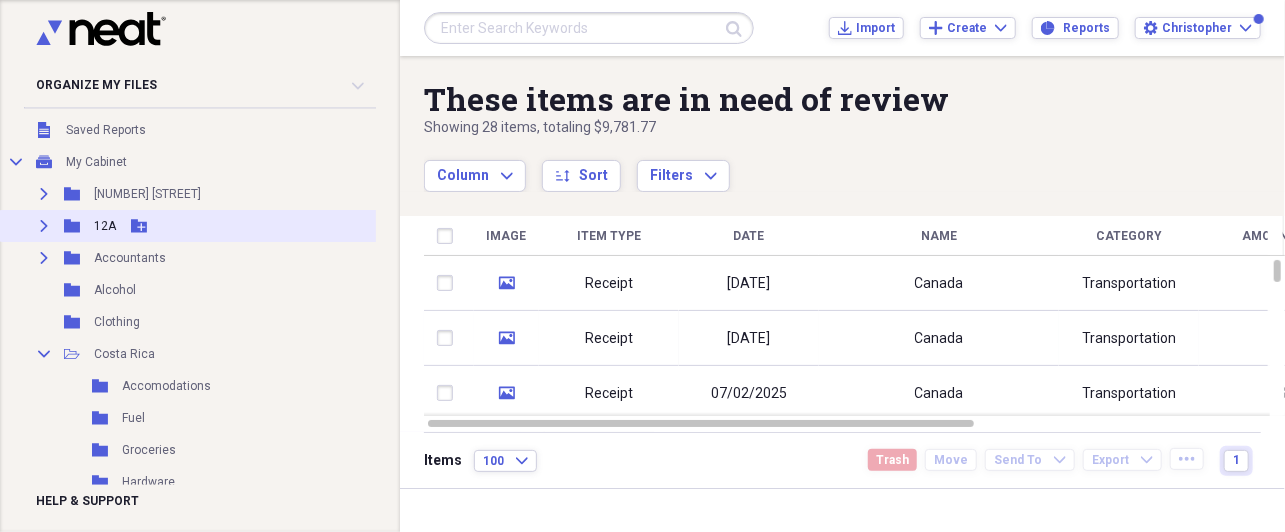 scroll, scrollTop: 0, scrollLeft: 0, axis: both 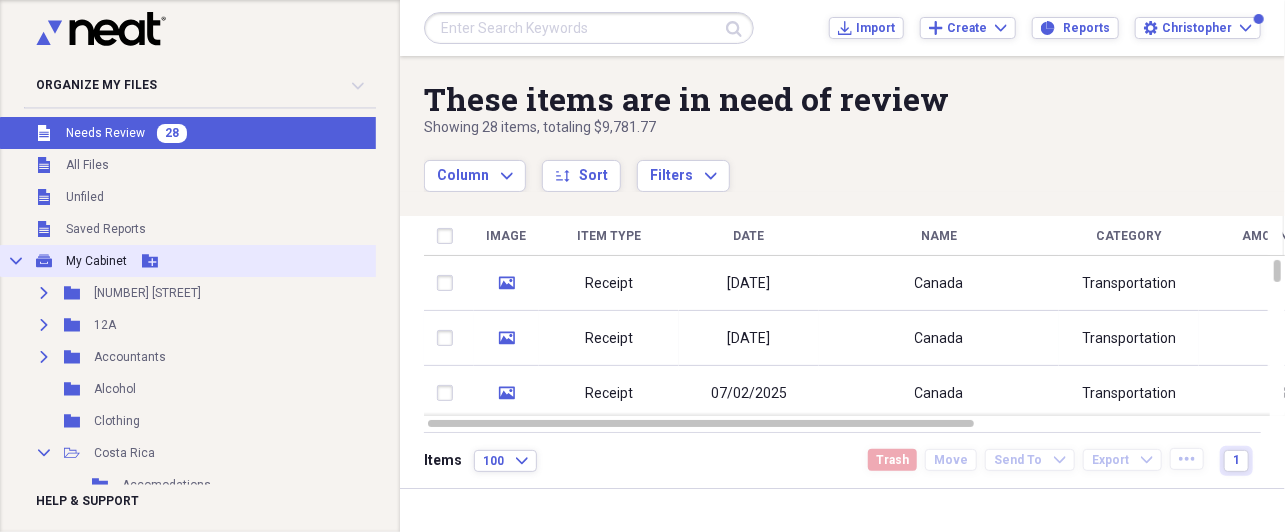 click on "Collapse My Cabinet My Cabinet Add Folder" at bounding box center [243, 261] 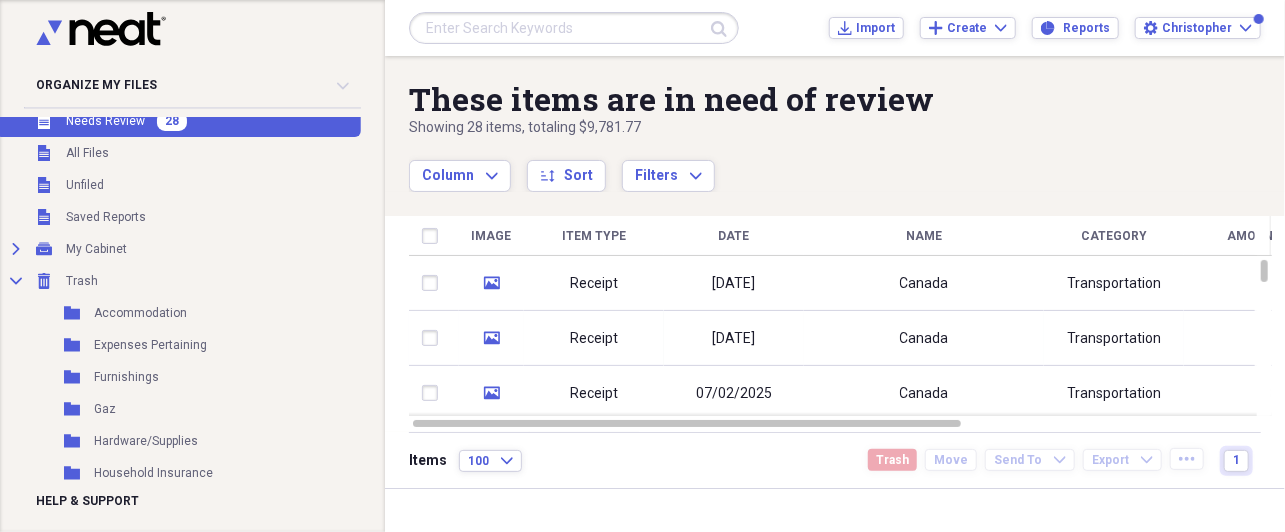 scroll, scrollTop: 0, scrollLeft: 0, axis: both 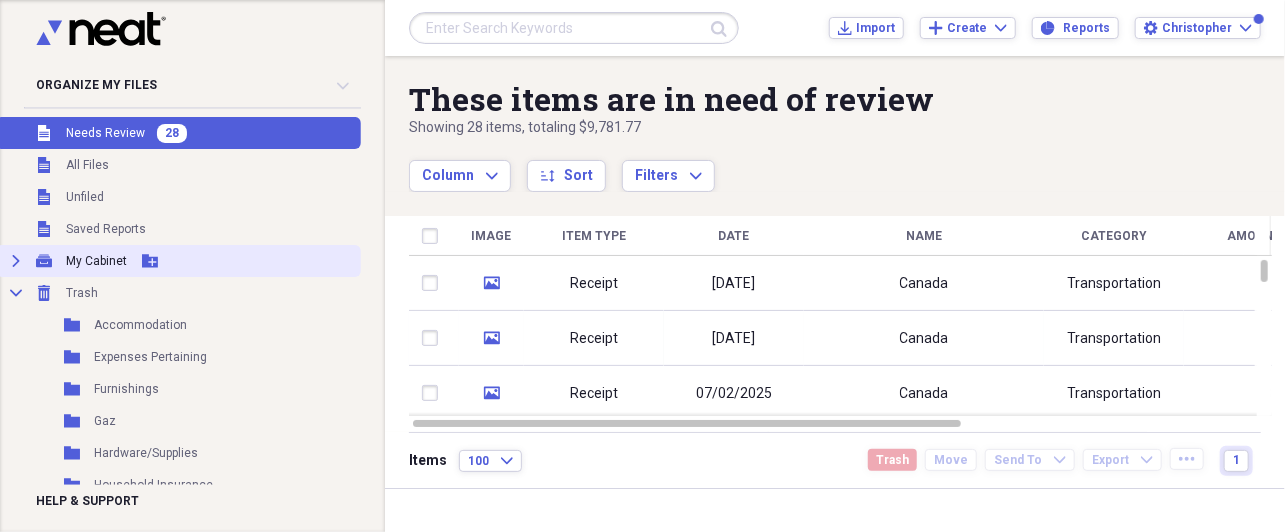 click on "Expand" 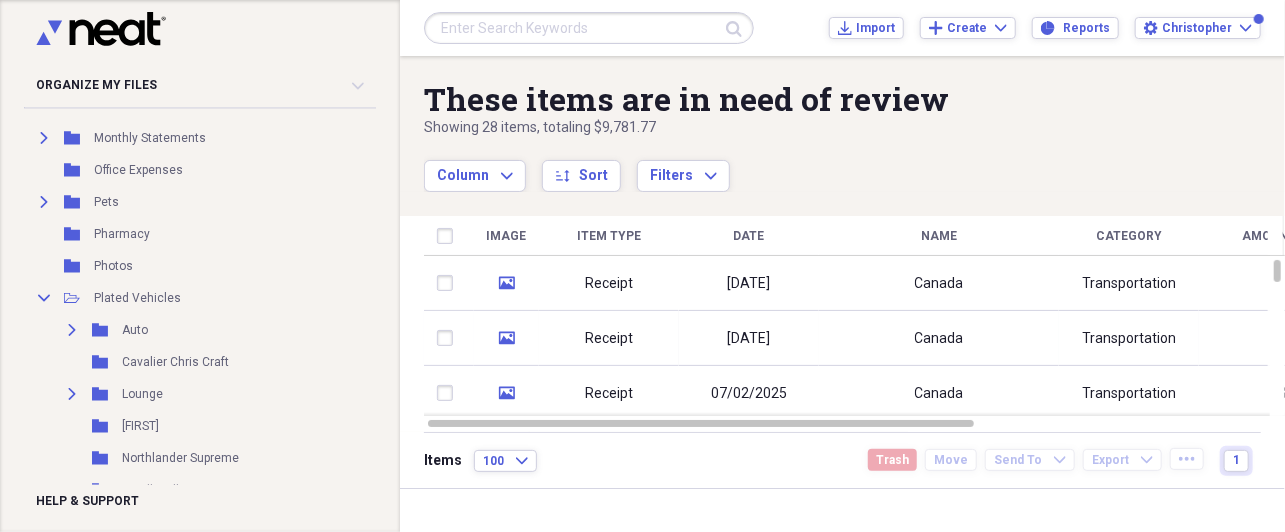 scroll, scrollTop: 4133, scrollLeft: 0, axis: vertical 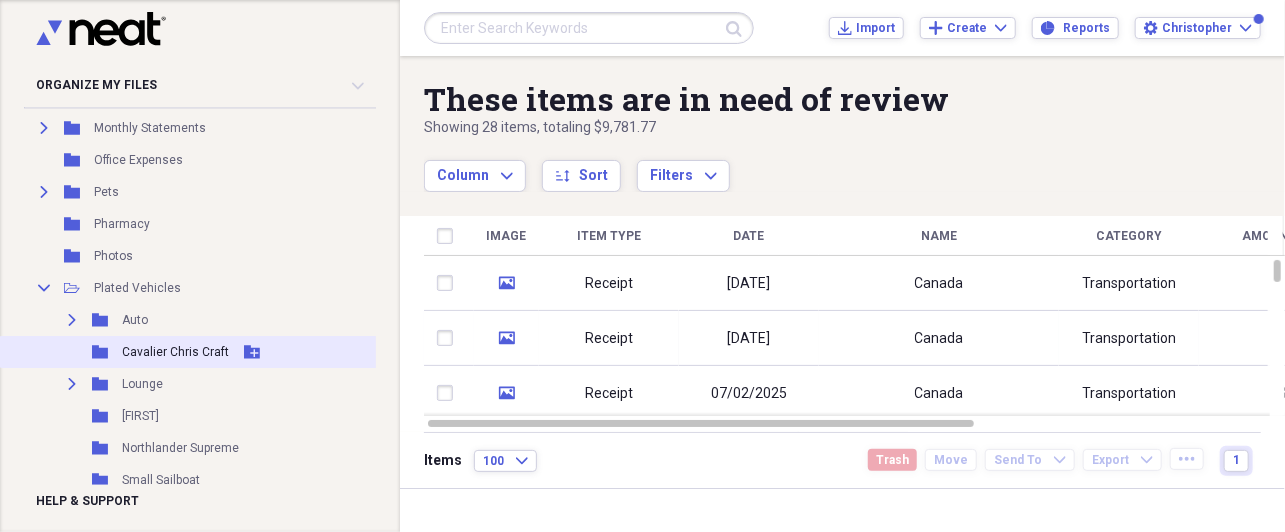 click 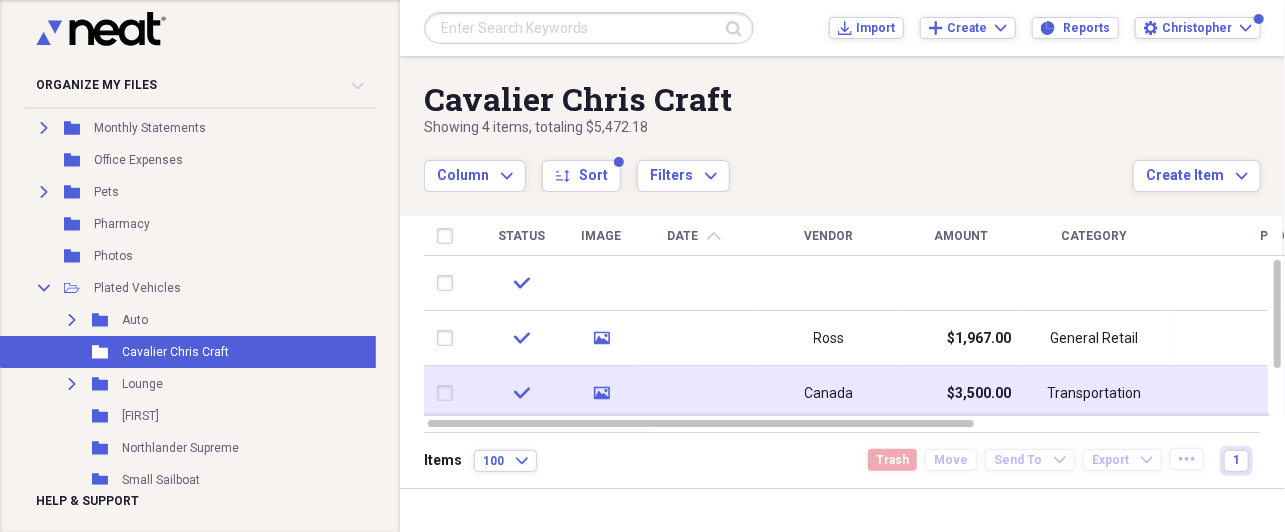 click on "$3,500.00" at bounding box center (961, 393) 